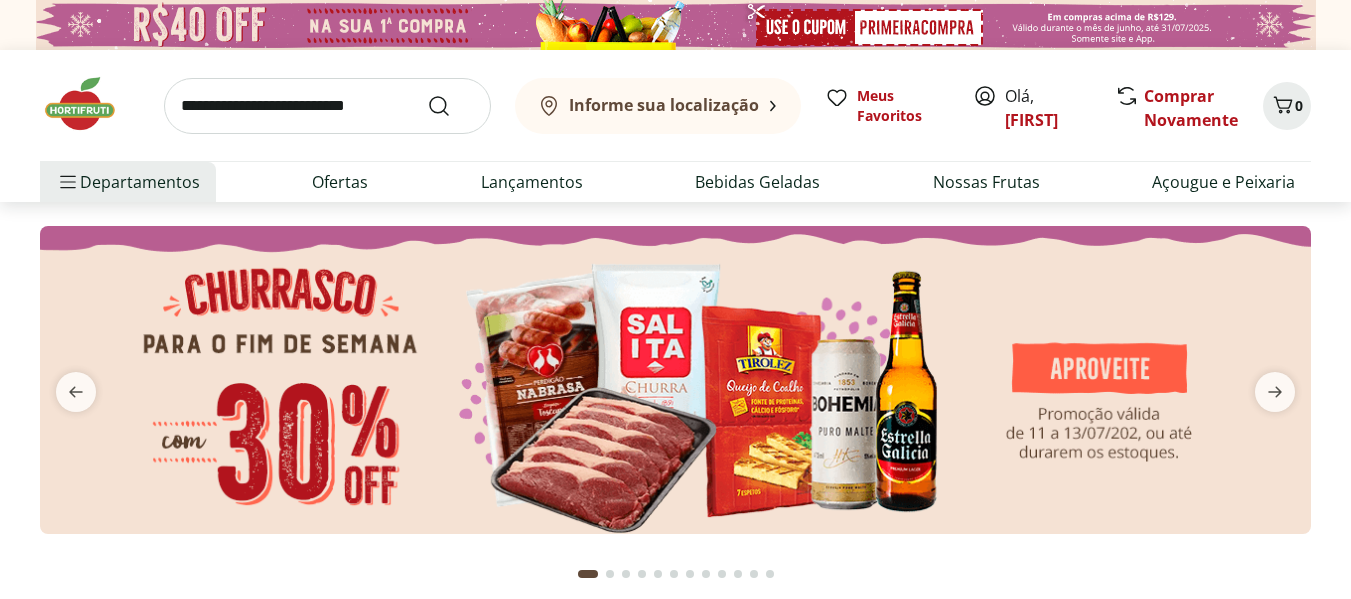 scroll, scrollTop: 0, scrollLeft: 0, axis: both 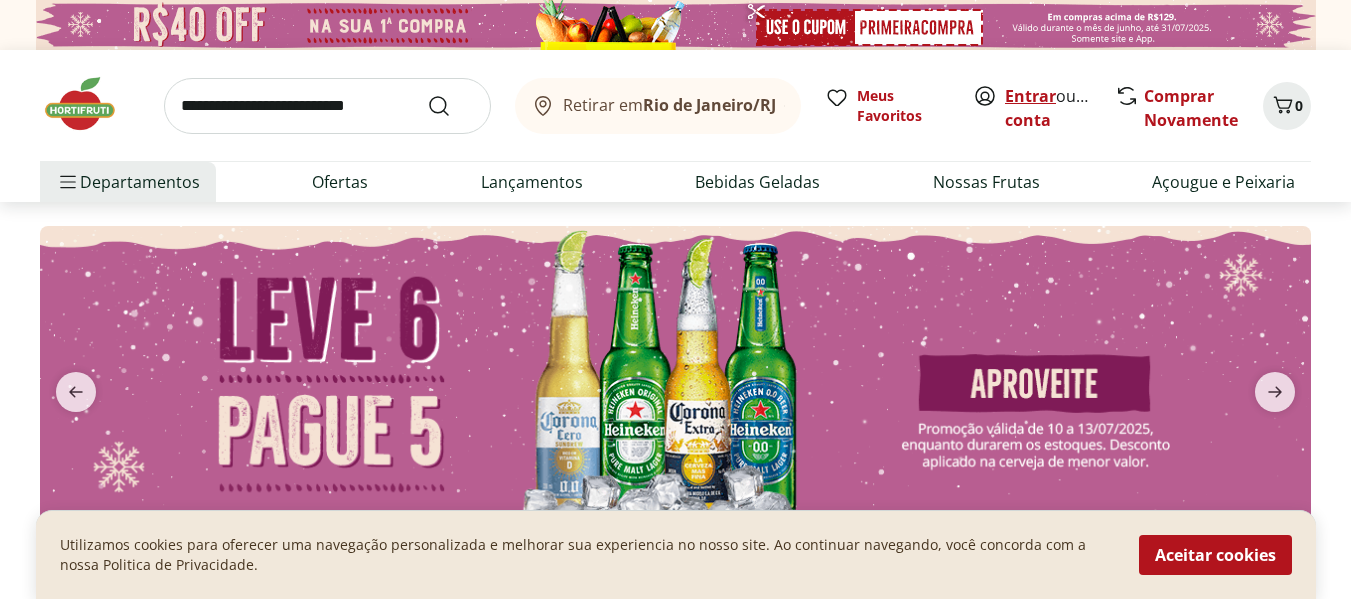 click on "Entrar" at bounding box center (1030, 96) 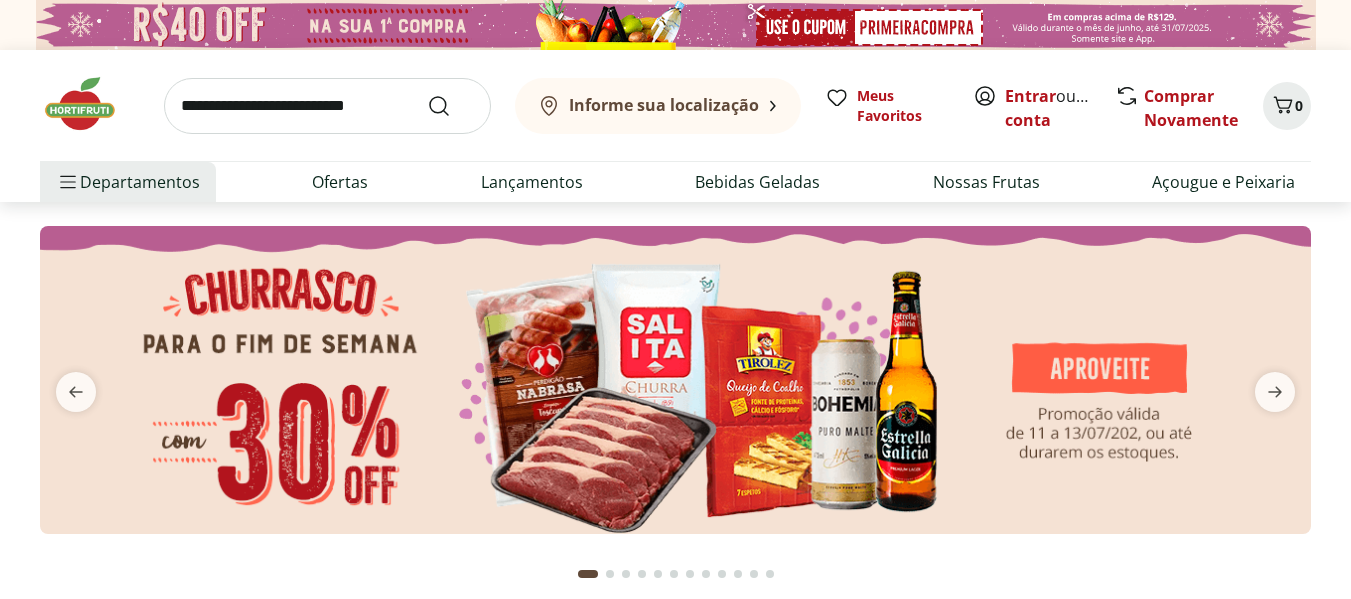 scroll, scrollTop: 0, scrollLeft: 0, axis: both 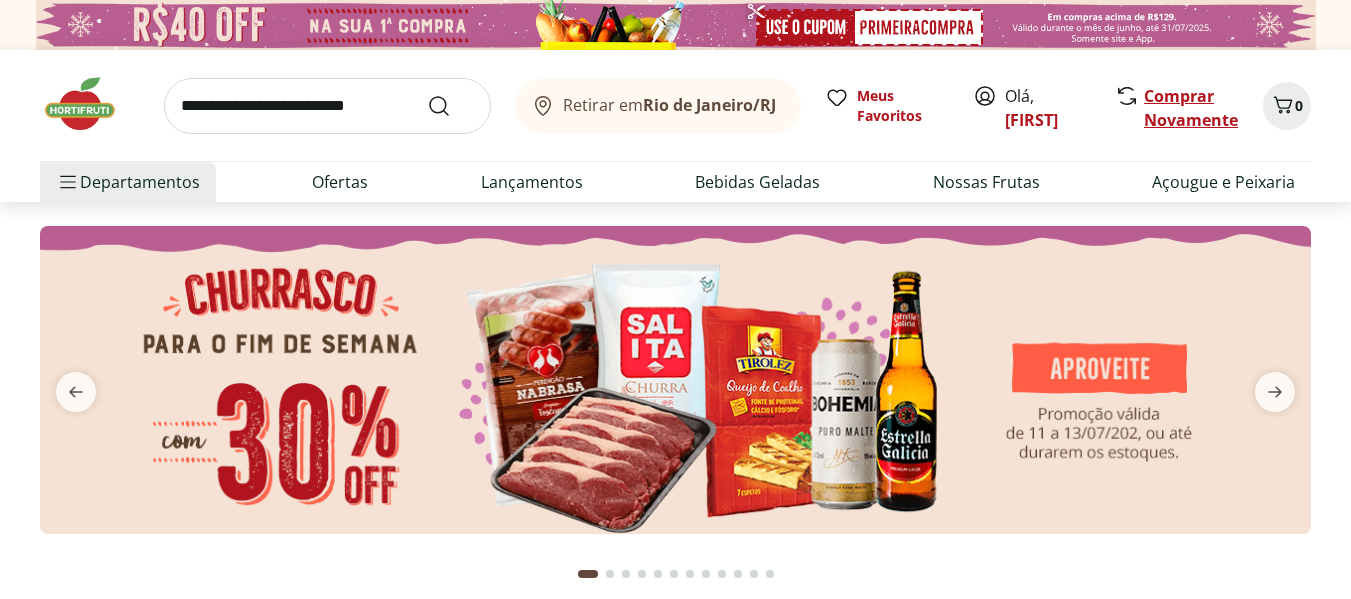 click on "Comprar Novamente" at bounding box center [1191, 108] 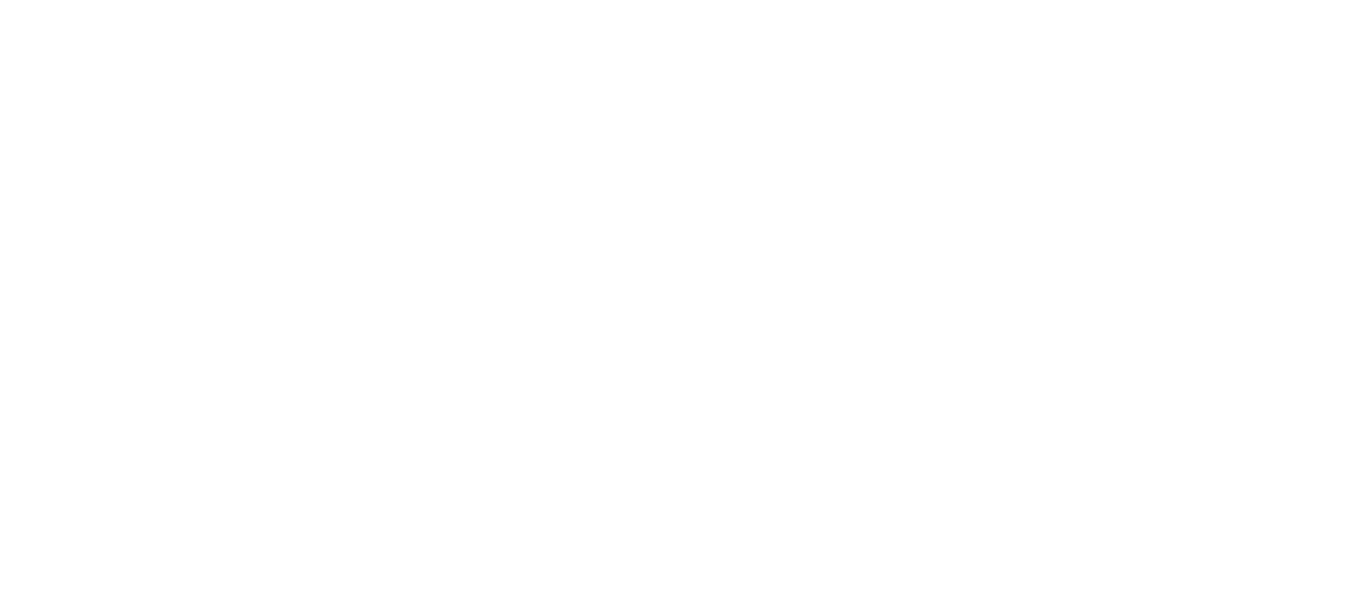 scroll, scrollTop: 0, scrollLeft: 0, axis: both 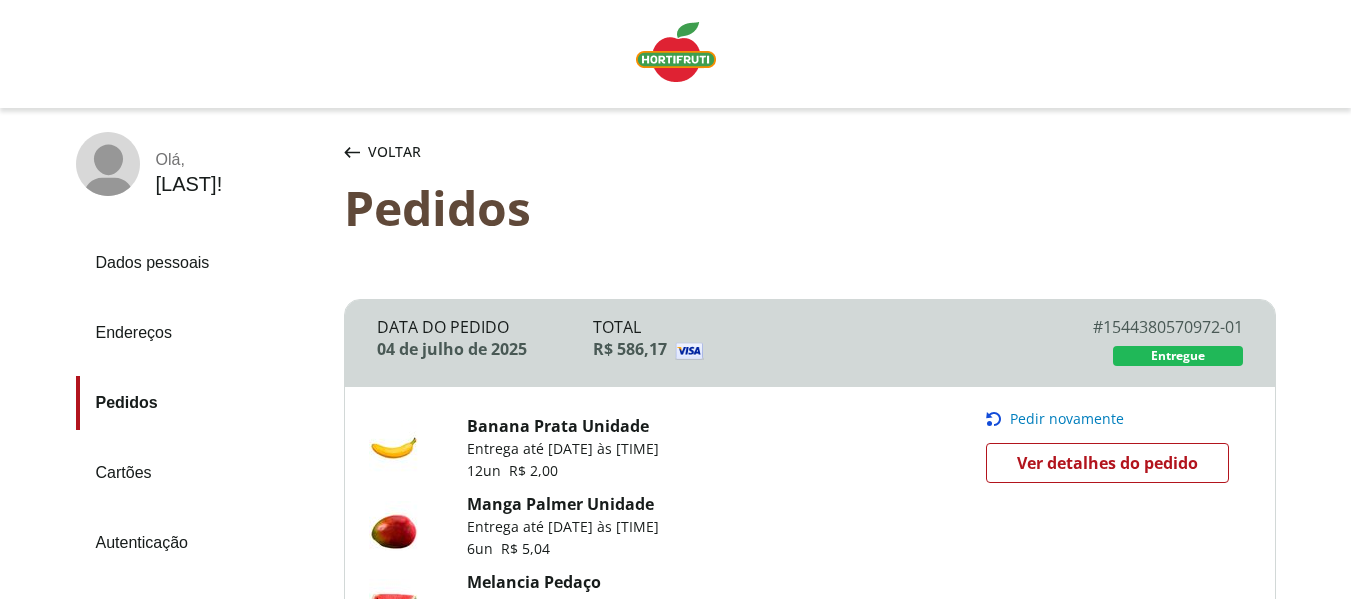 click on "Pedir novamente" at bounding box center (1067, 419) 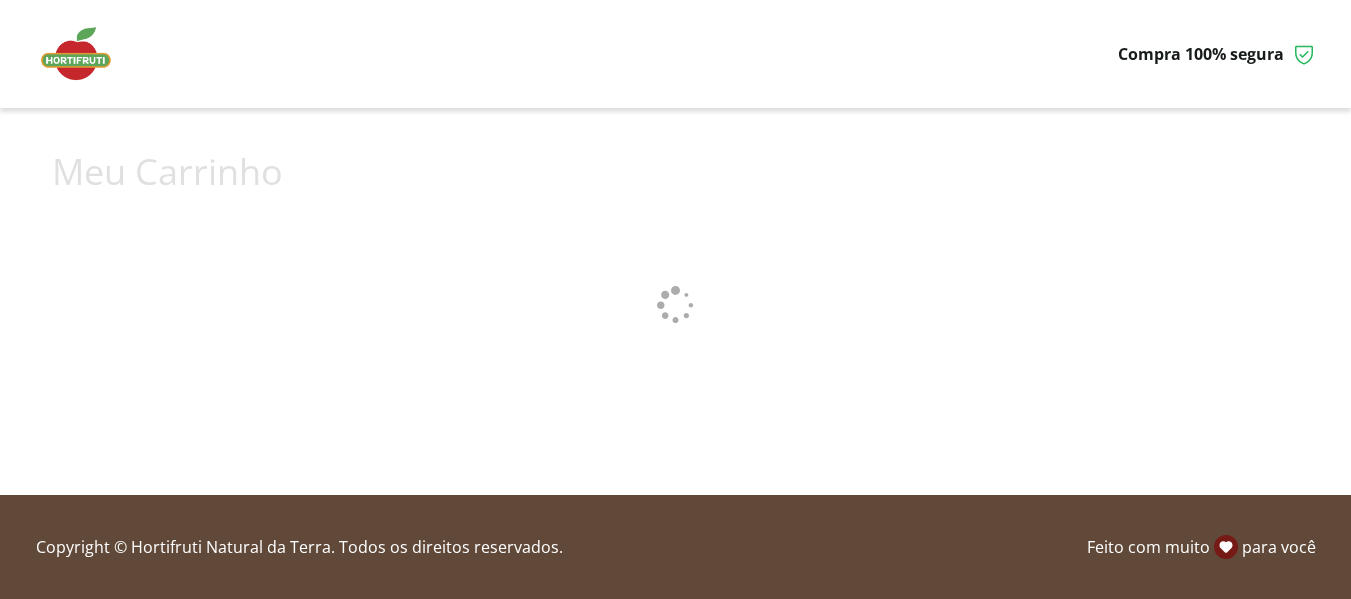 scroll, scrollTop: 0, scrollLeft: 0, axis: both 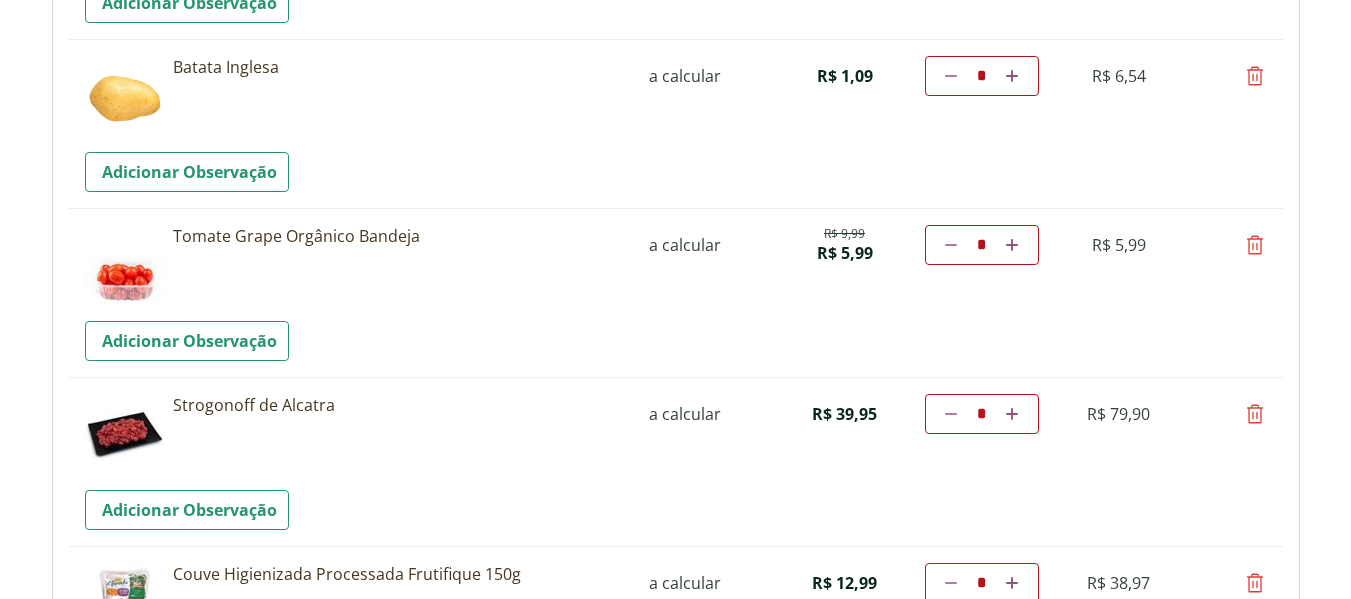 click at bounding box center [1255, 414] 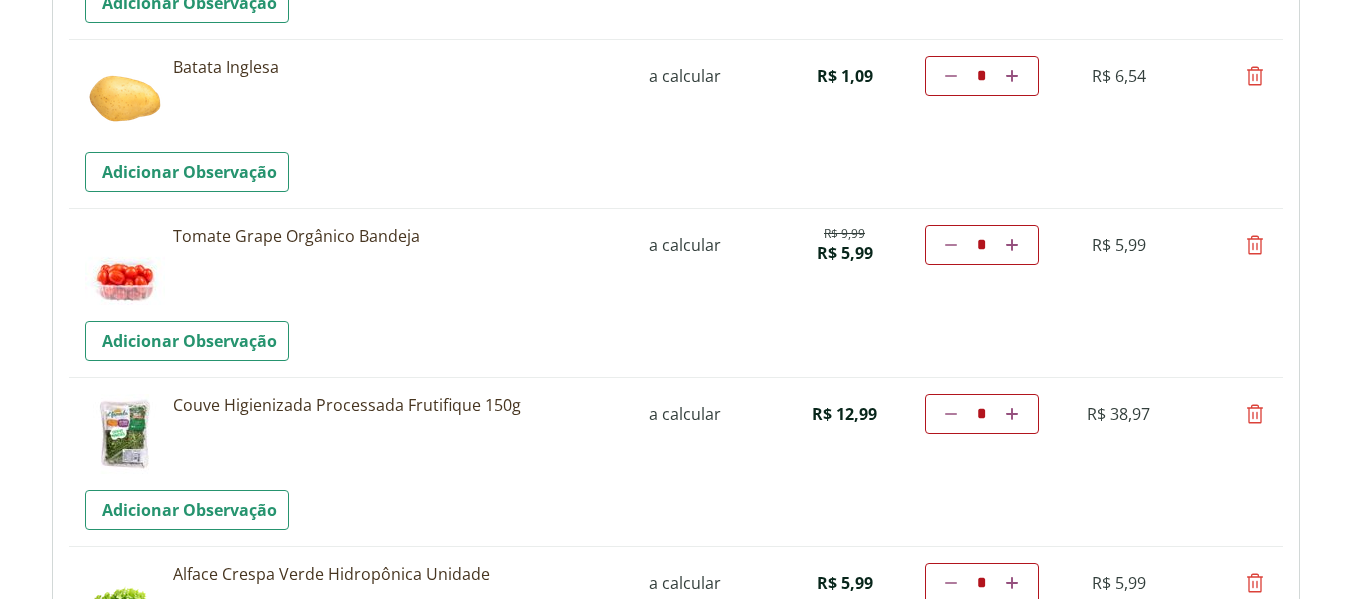 click at bounding box center (1255, 414) 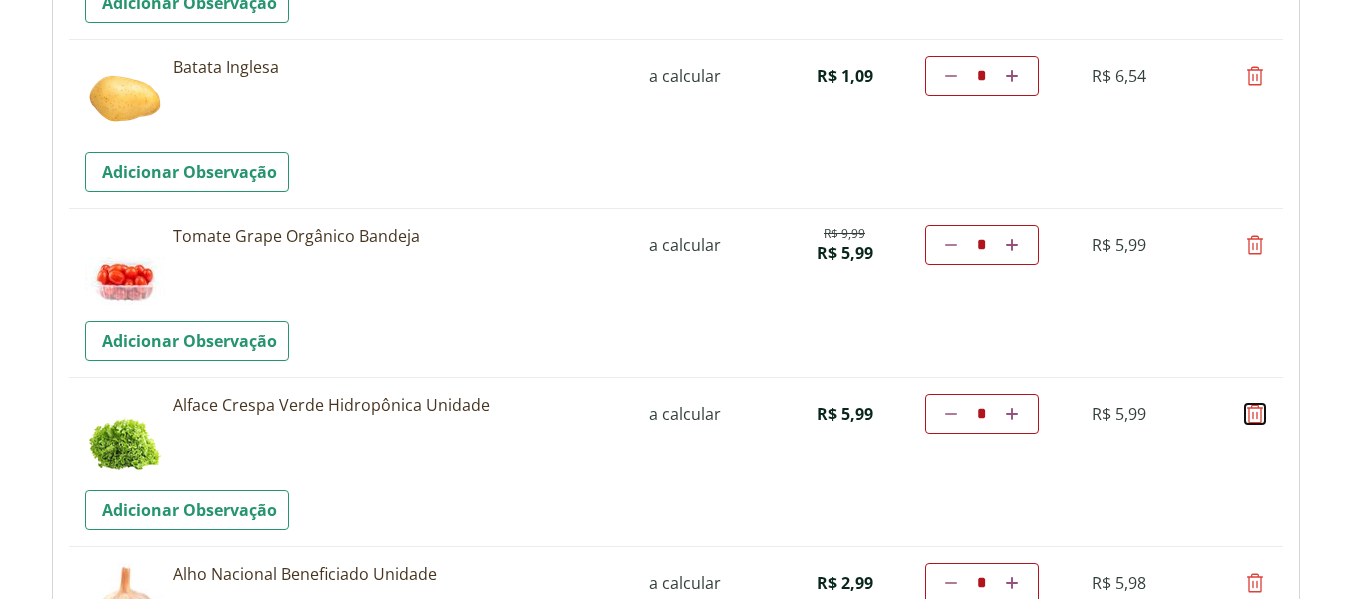 click at bounding box center [1255, 414] 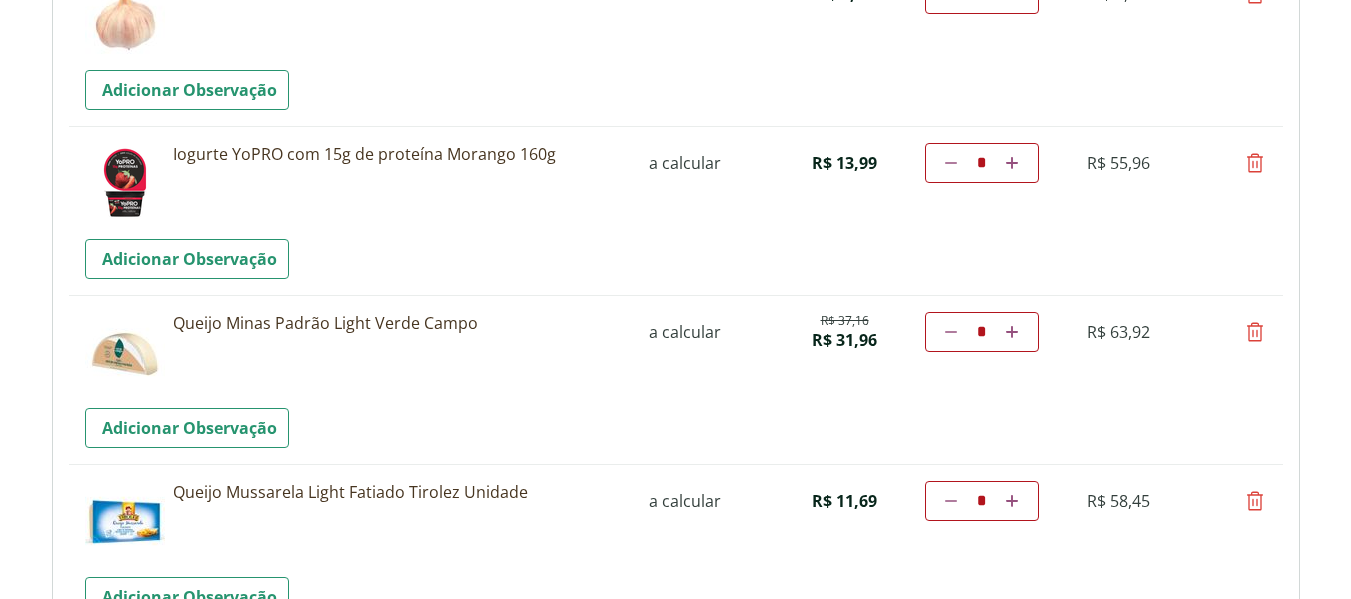 scroll, scrollTop: 1827, scrollLeft: 0, axis: vertical 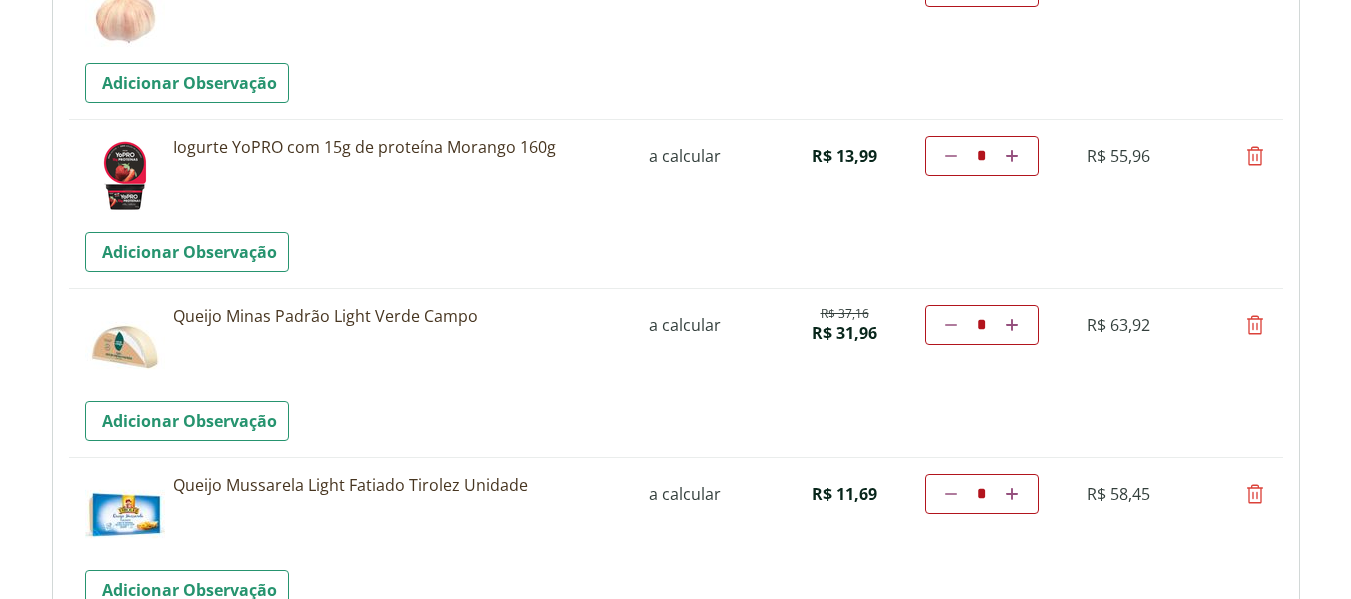 click at bounding box center (1255, 325) 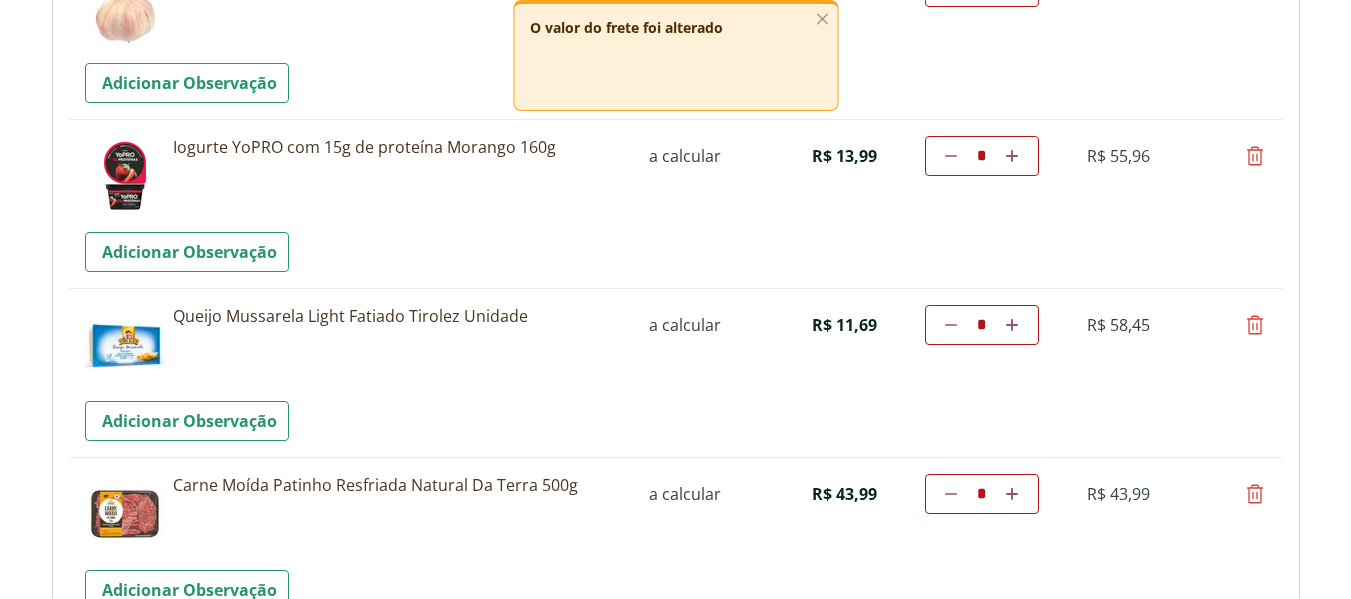 click at bounding box center [951, 325] 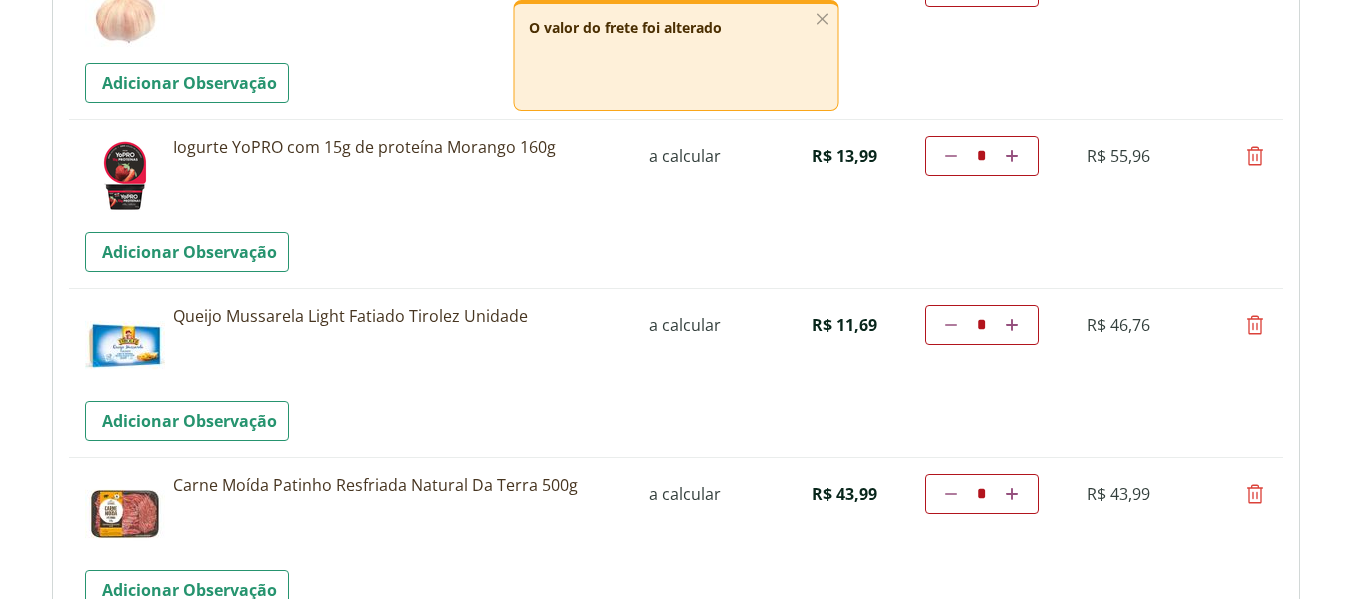 click on "**********" at bounding box center (676, -1486) 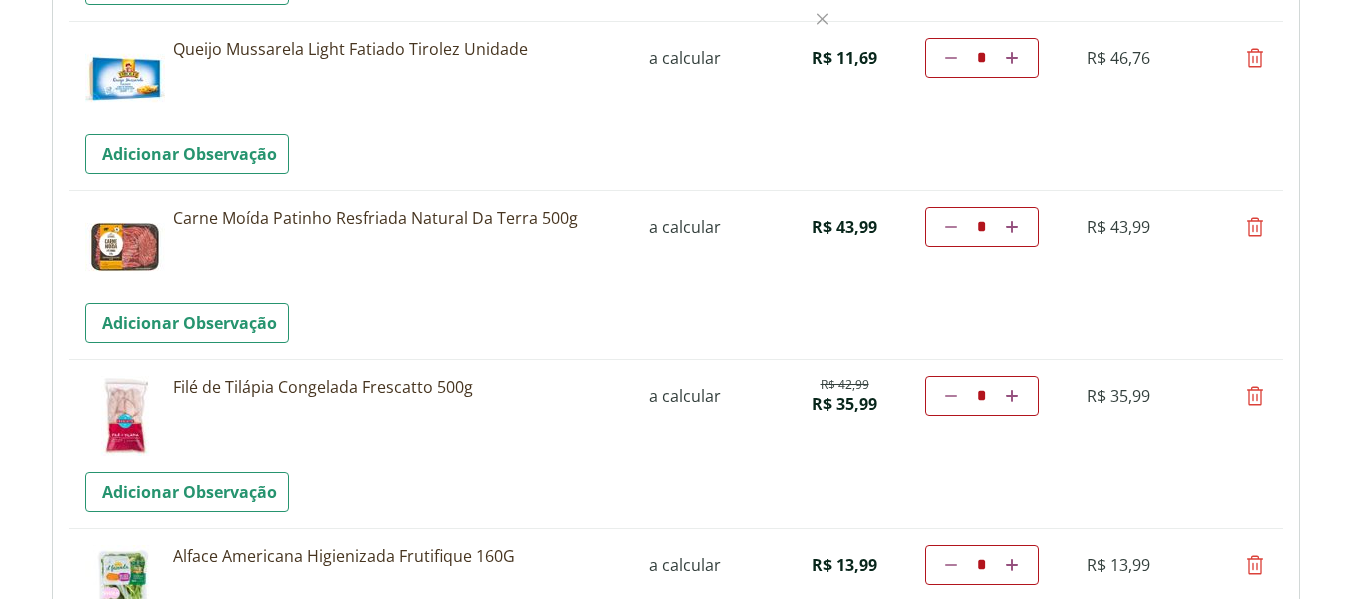 scroll, scrollTop: 2133, scrollLeft: 0, axis: vertical 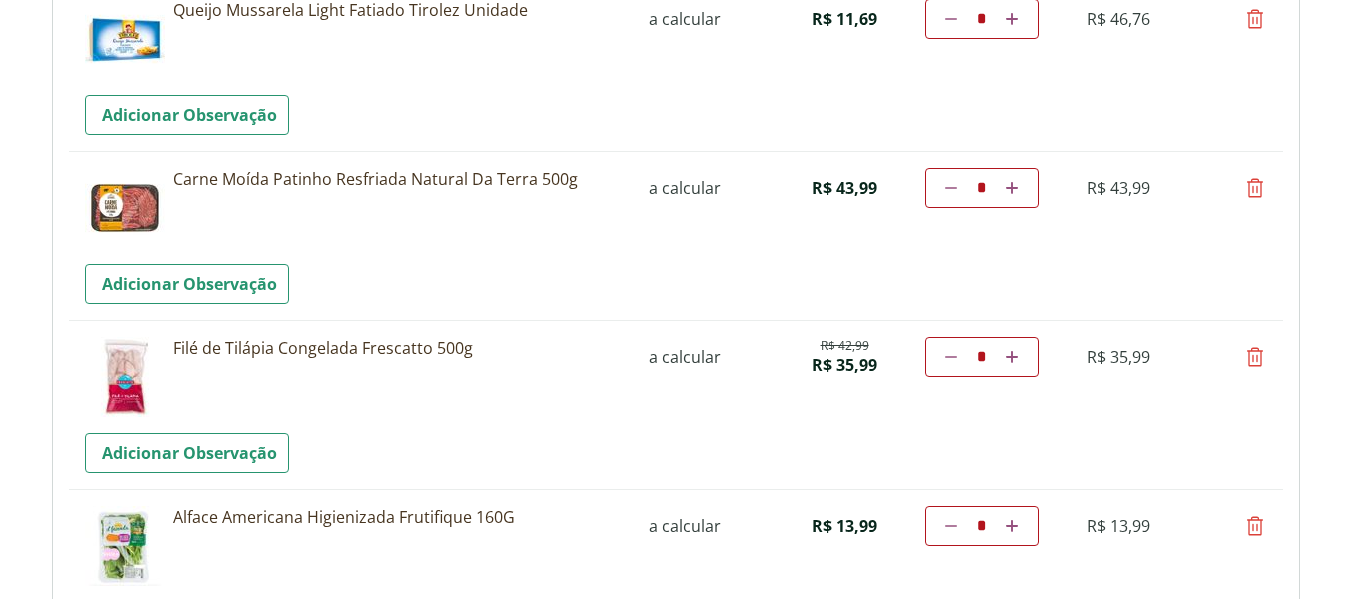 click at bounding box center (1255, 357) 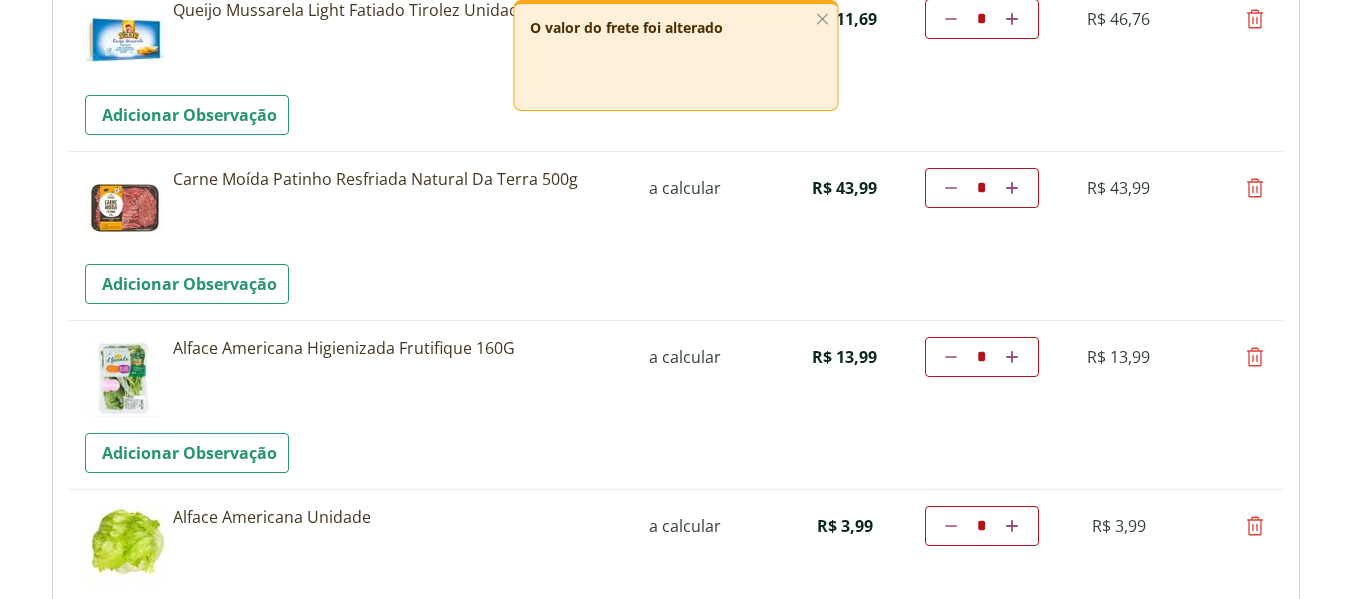 click on "remover                  Por favor, aguarde..." at bounding box center [1255, 188] 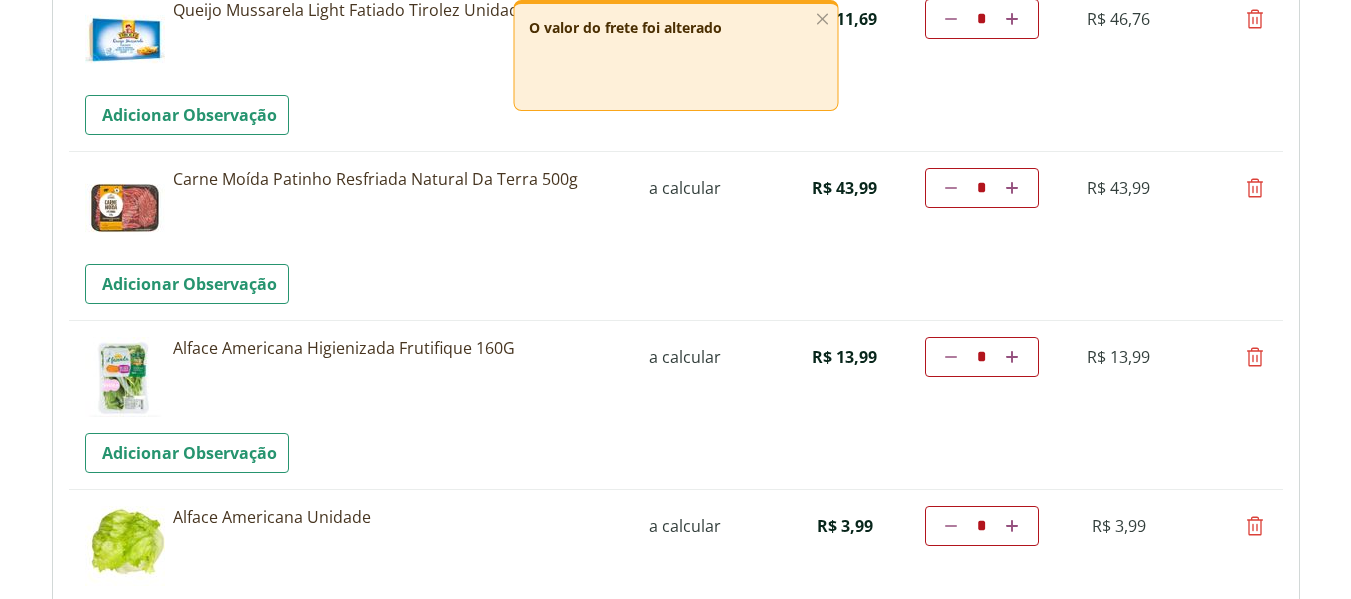 click at bounding box center [1255, 188] 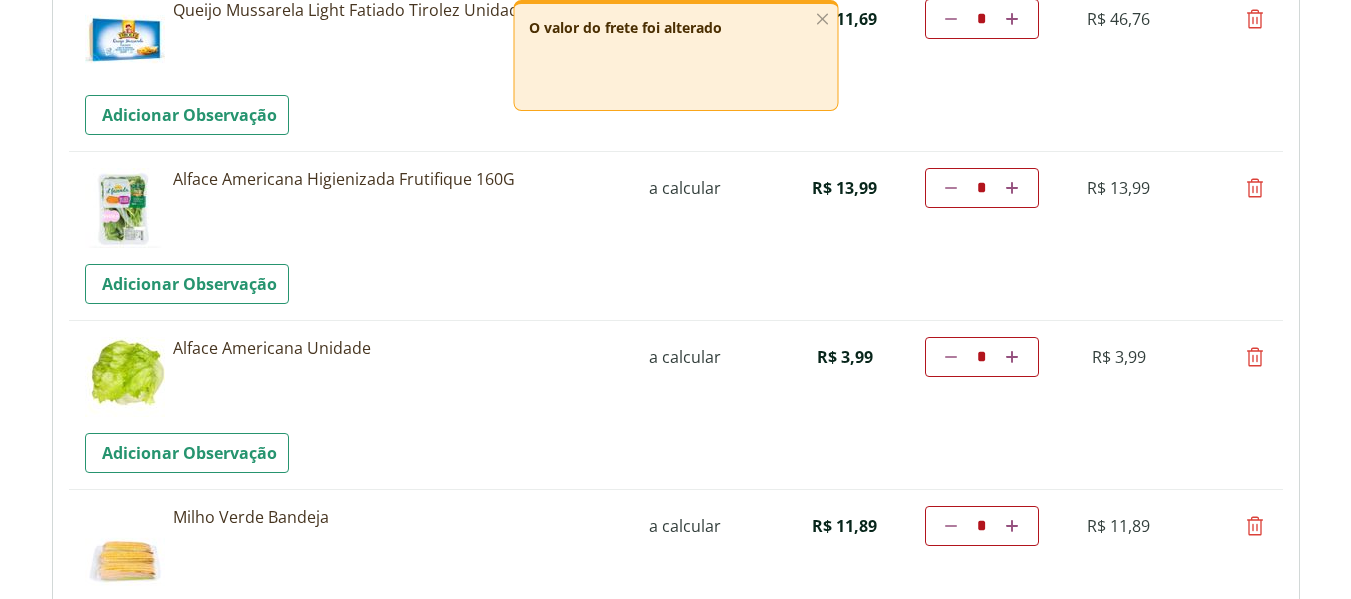 click at bounding box center (1255, 526) 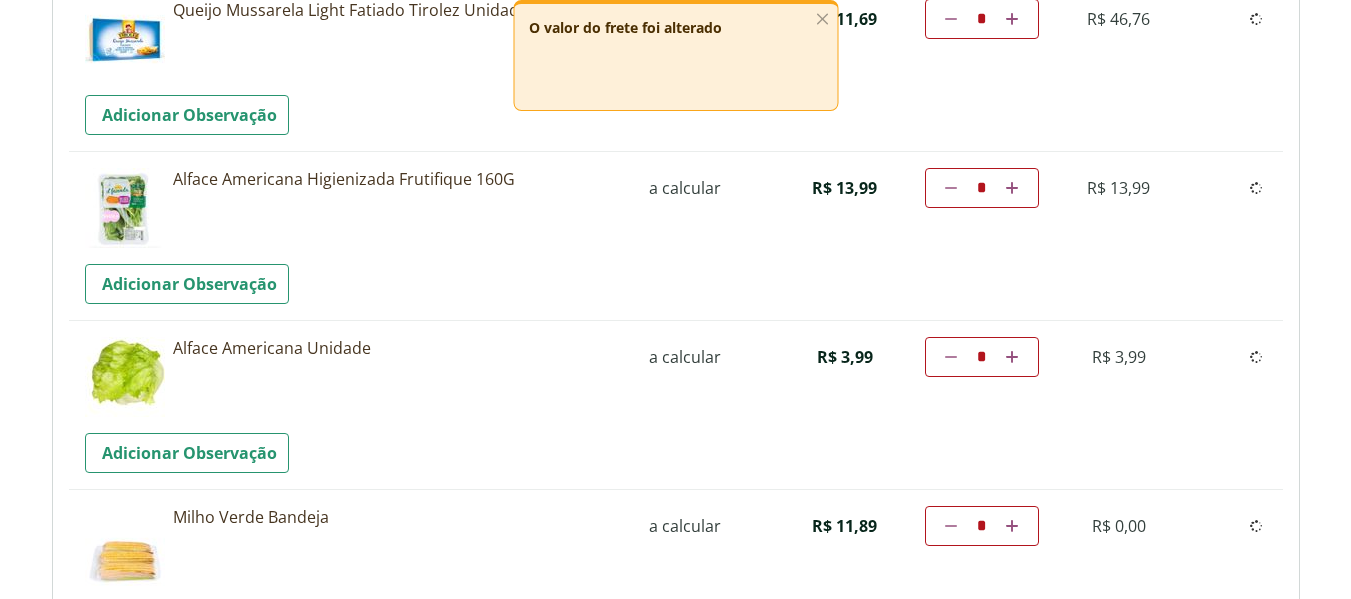 type on "*" 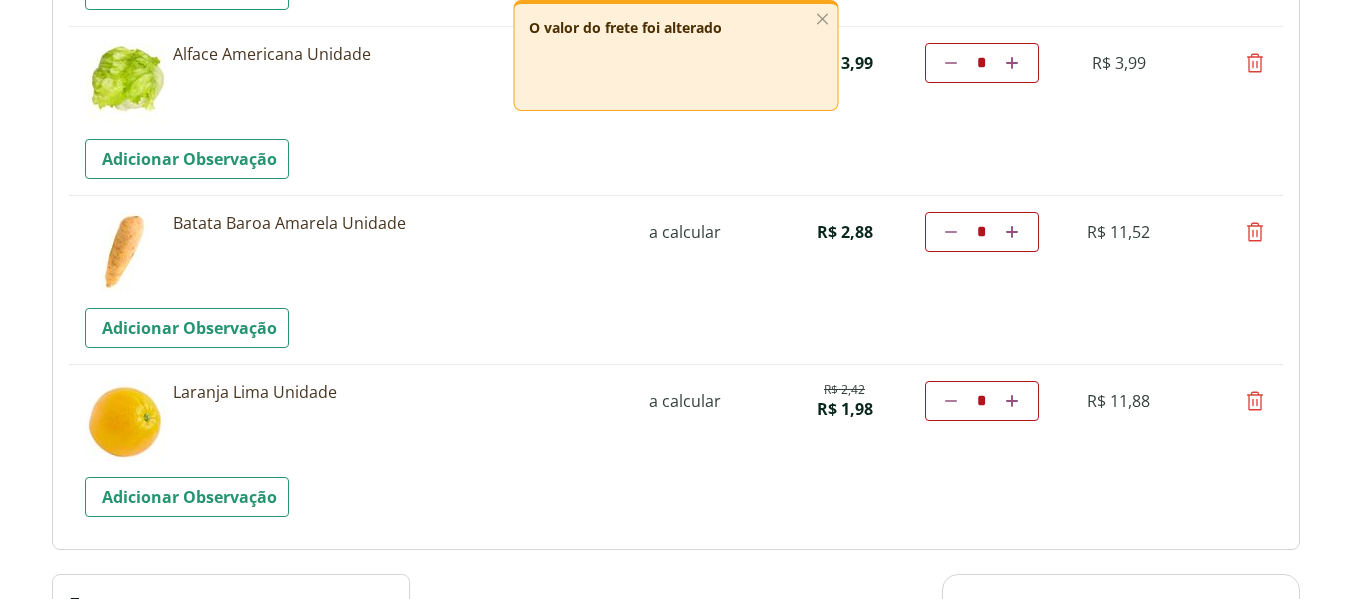 scroll, scrollTop: 2533, scrollLeft: 0, axis: vertical 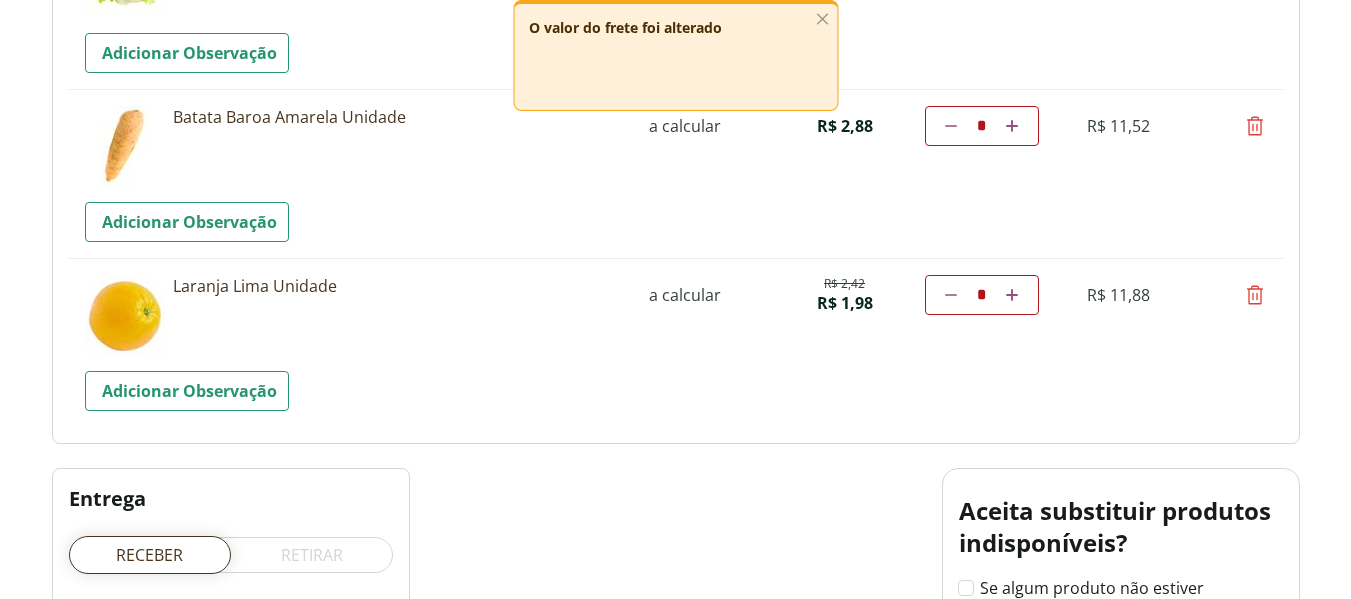 click on "remover                  Por favor, aguarde..." at bounding box center [1255, 295] 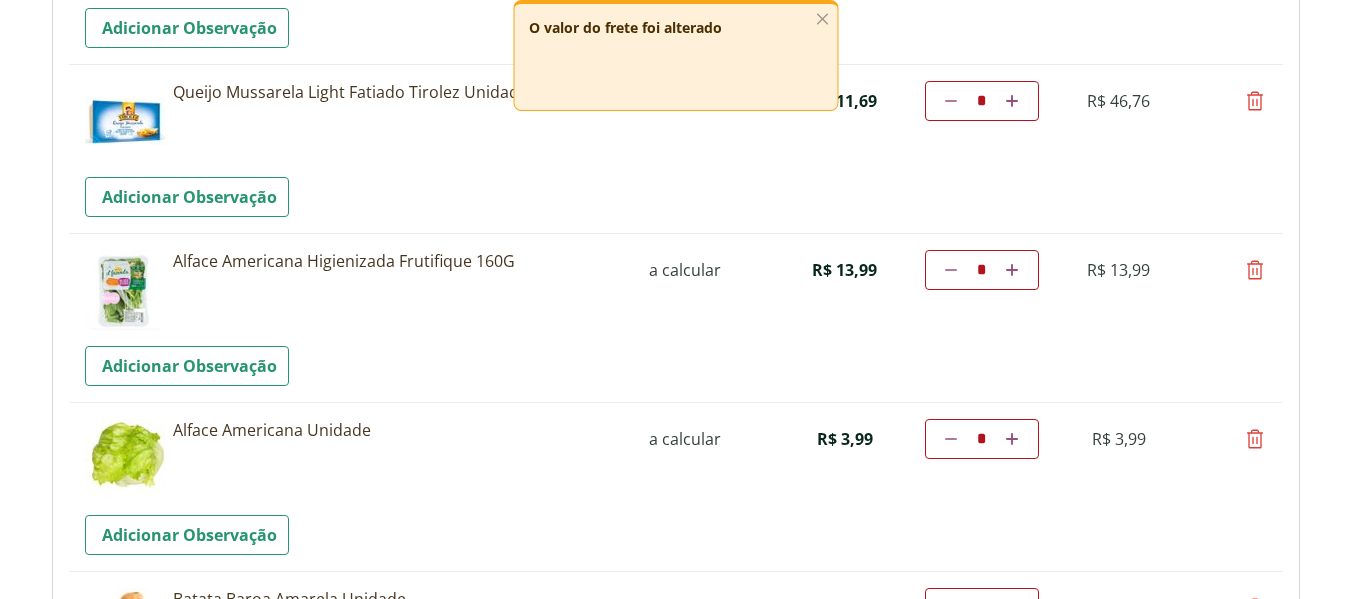 scroll, scrollTop: 2112, scrollLeft: 0, axis: vertical 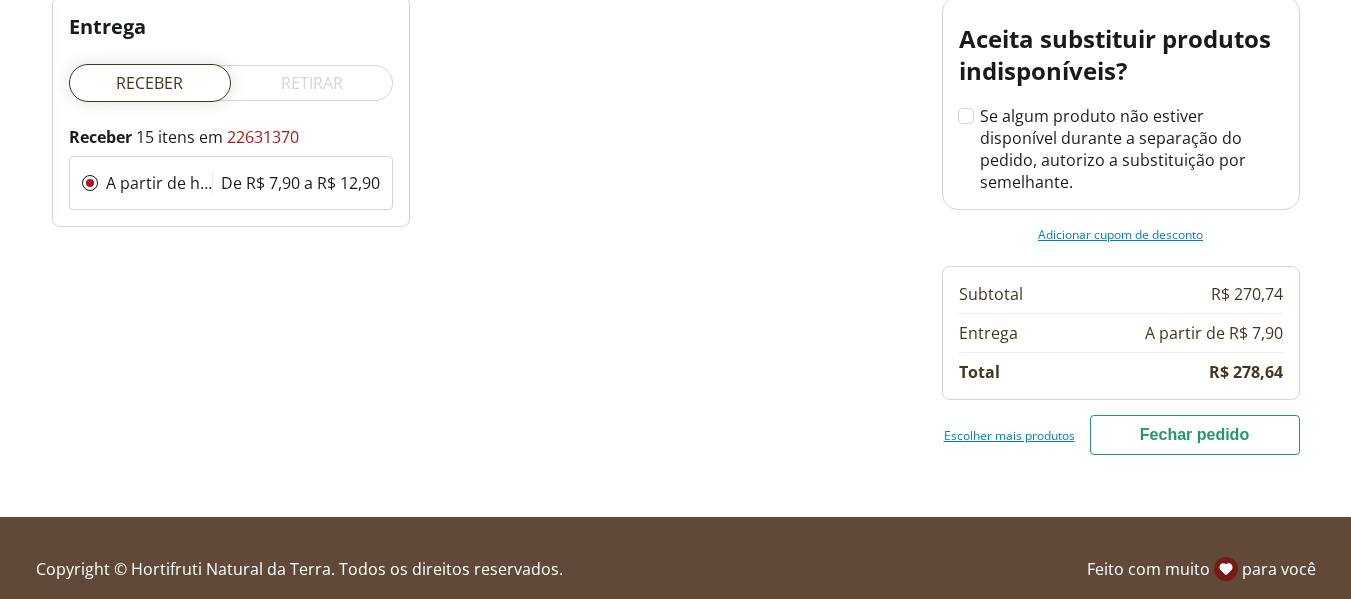 click on "Fechar pedido" at bounding box center [1195, 435] 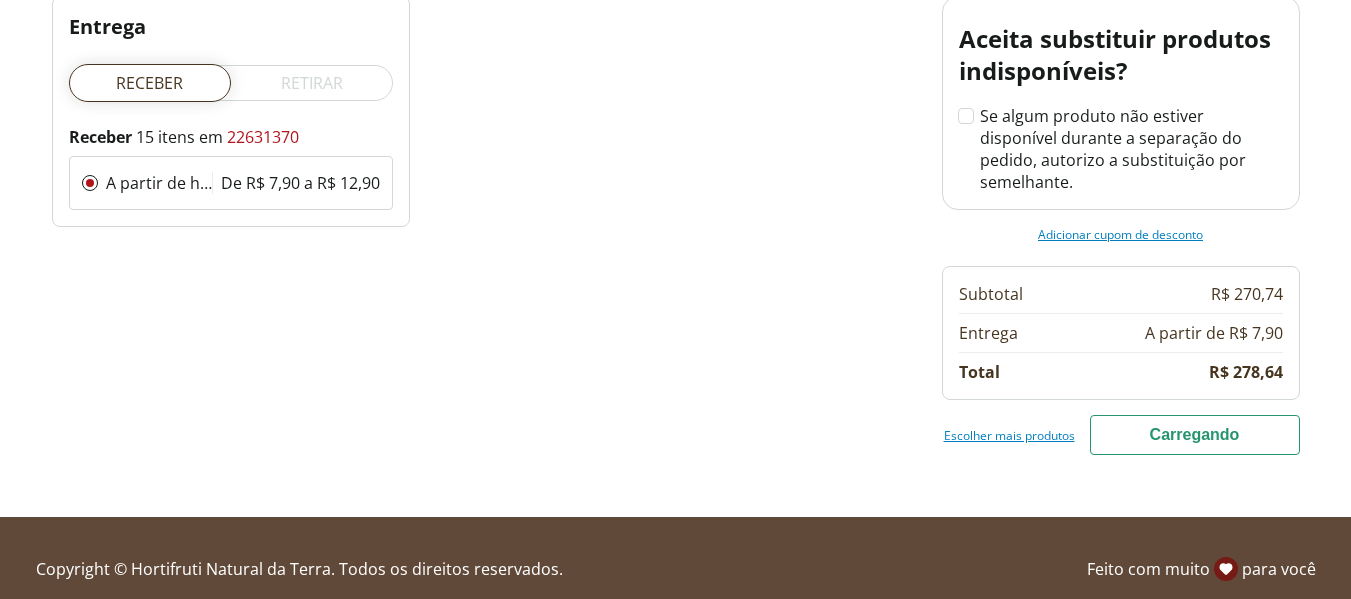 scroll, scrollTop: 1031, scrollLeft: 0, axis: vertical 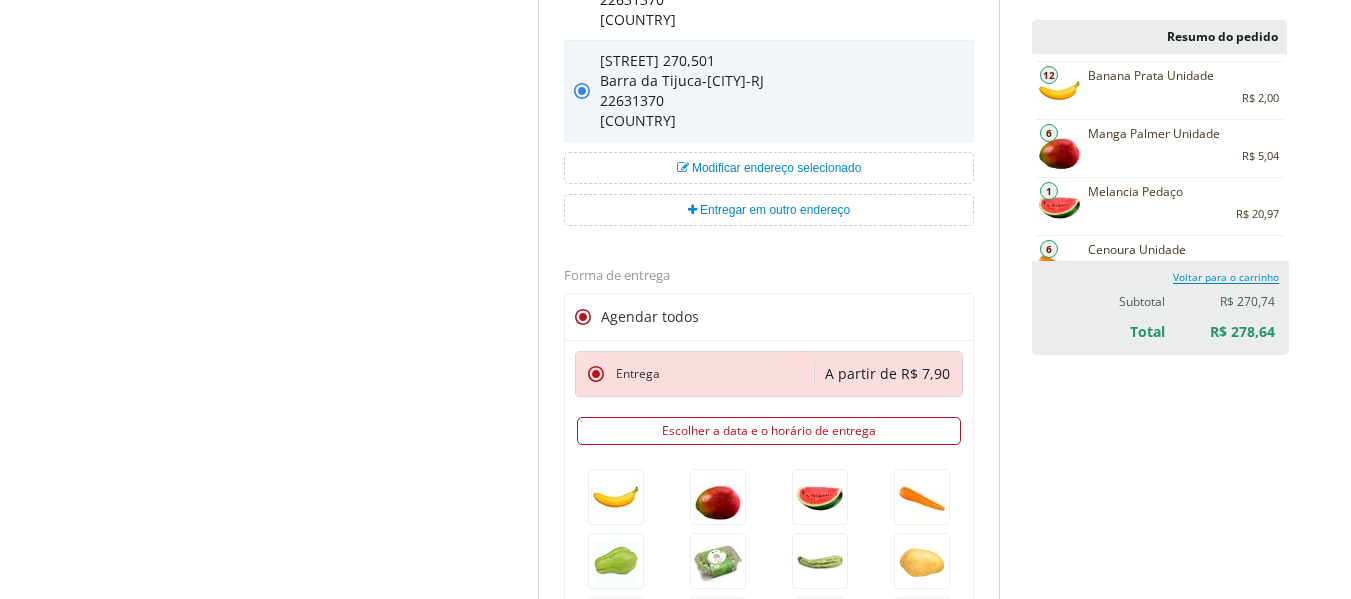 click on "Agendar todos" at bounding box center [769, 317] 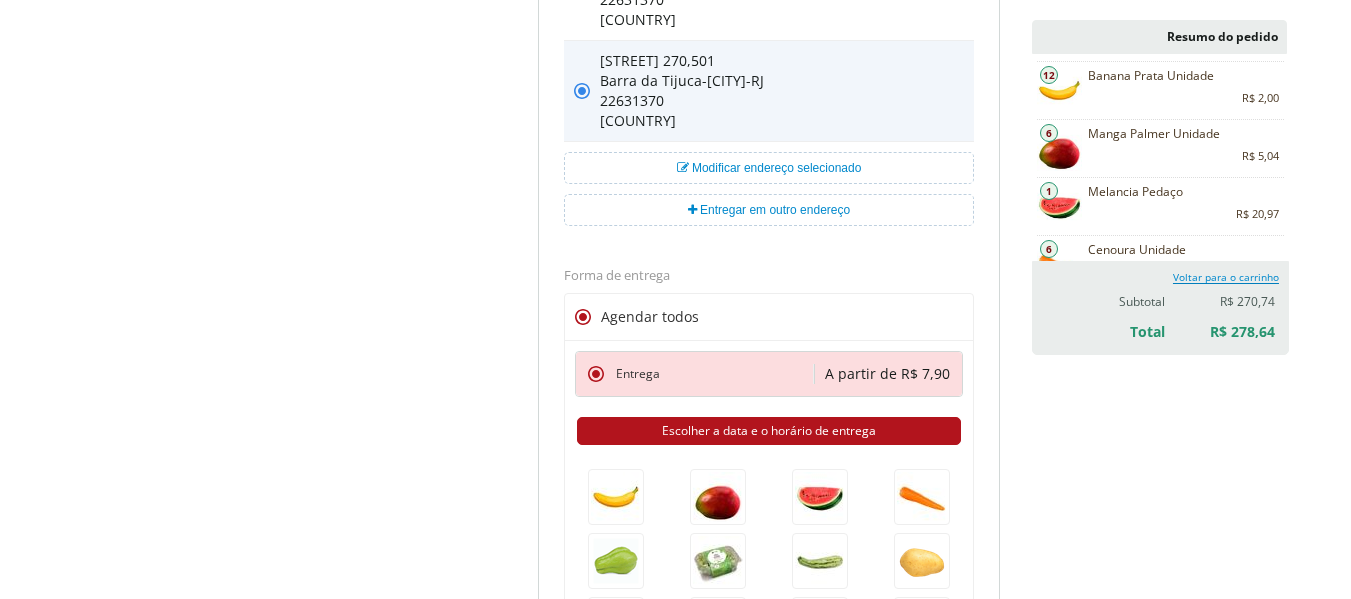 click on "Escolher a data e o horário de entrega" at bounding box center (769, 431) 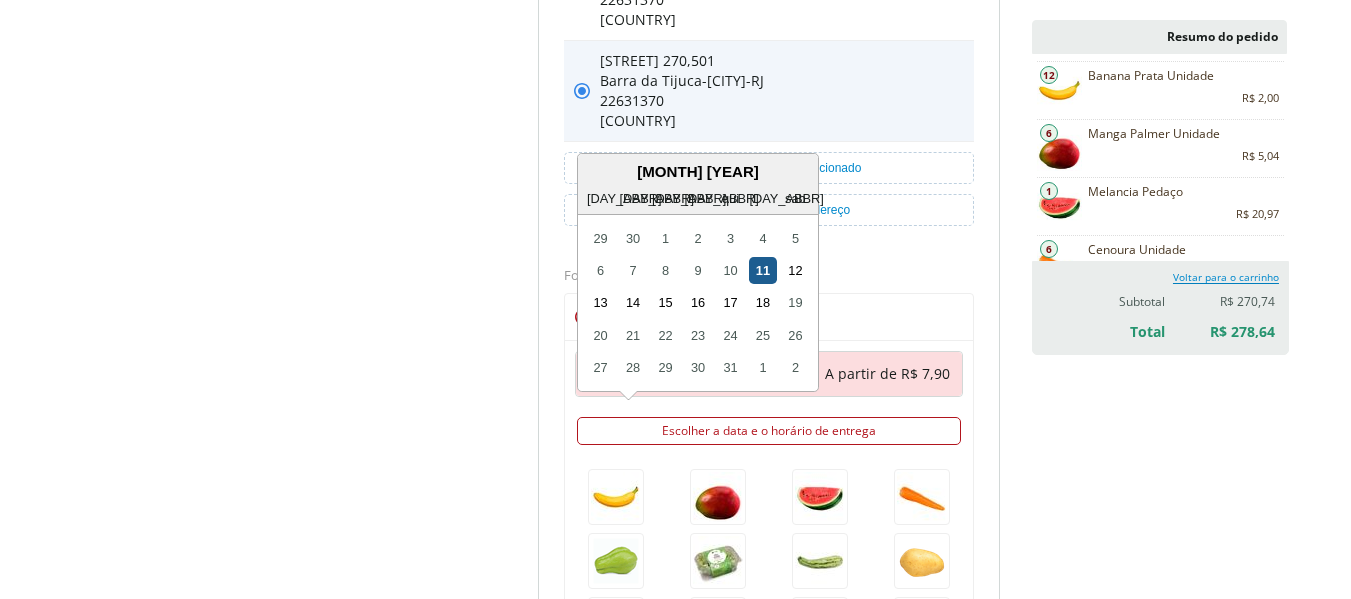 click on "11" at bounding box center [762, 270] 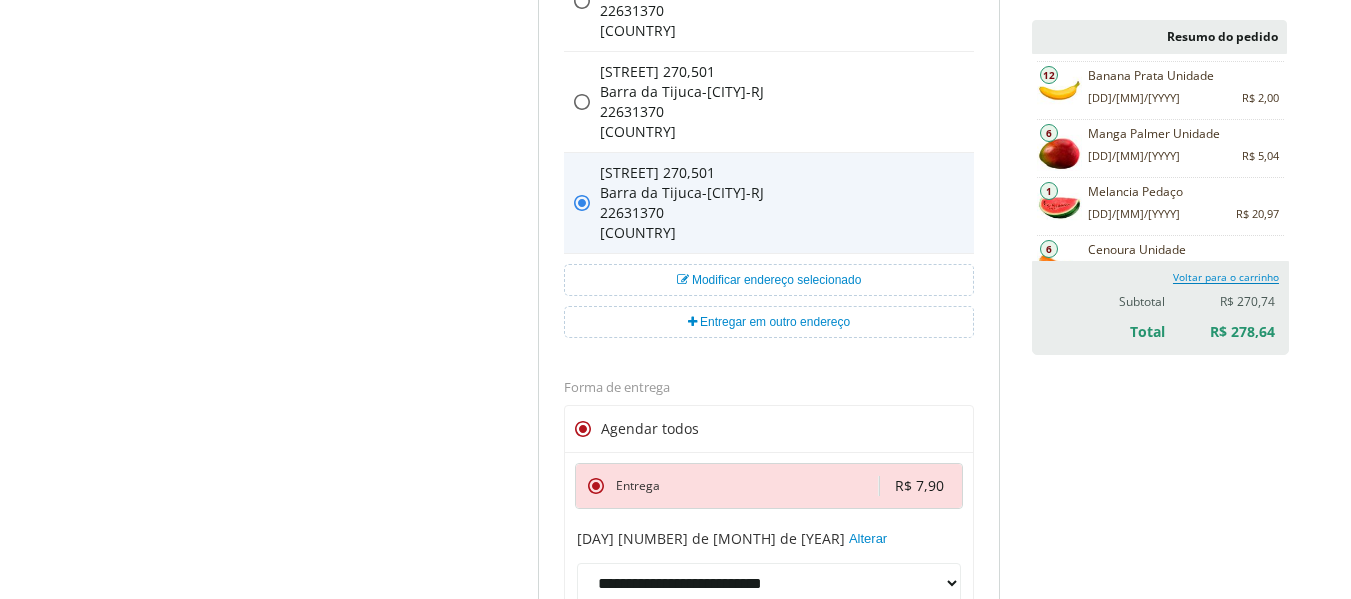 scroll, scrollTop: 536, scrollLeft: 0, axis: vertical 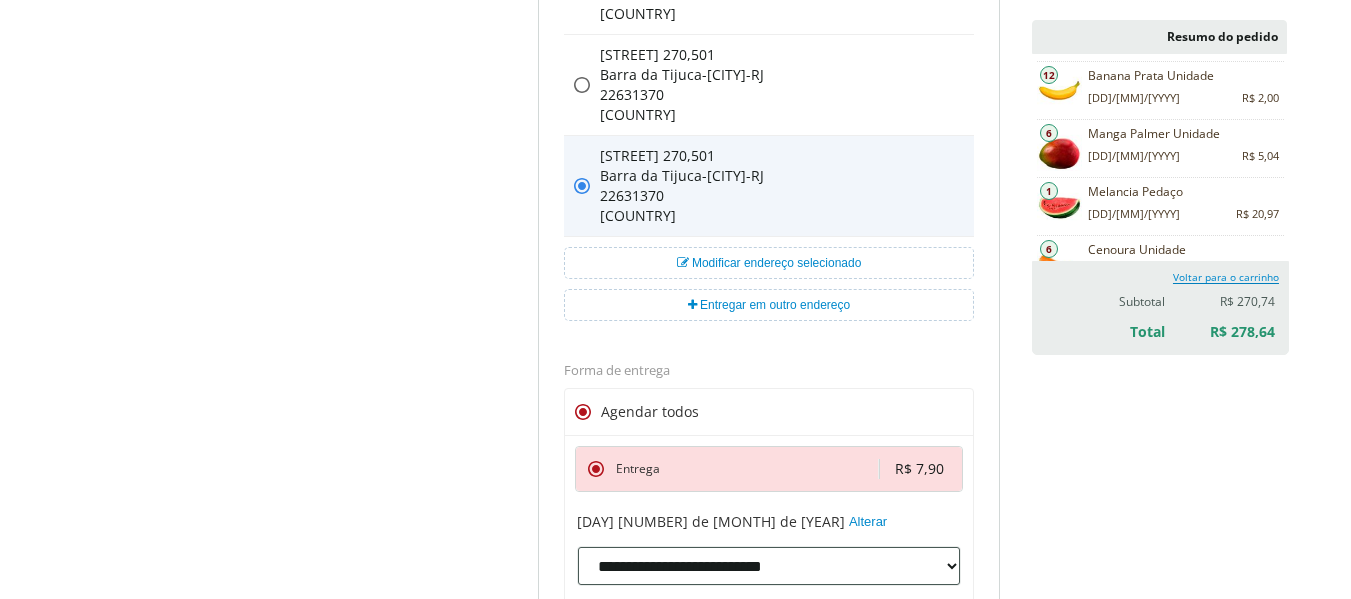 click on "**********" at bounding box center (769, 566) 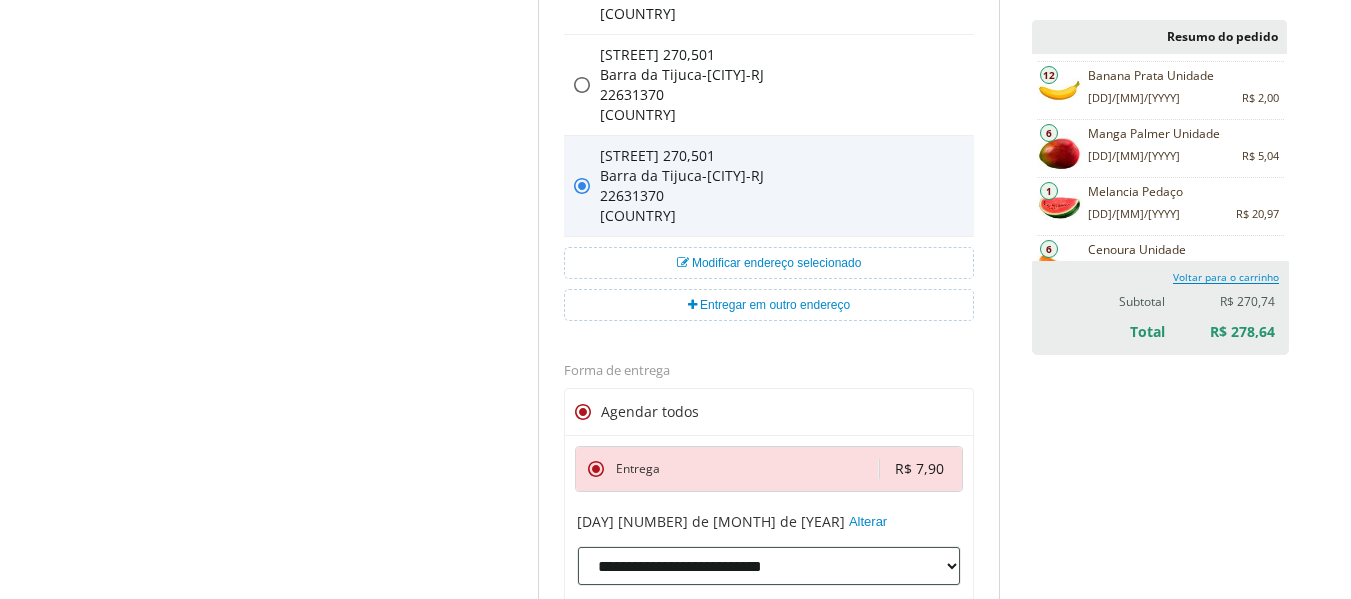 drag, startPoint x: 946, startPoint y: 569, endPoint x: 766, endPoint y: 452, distance: 214.68349 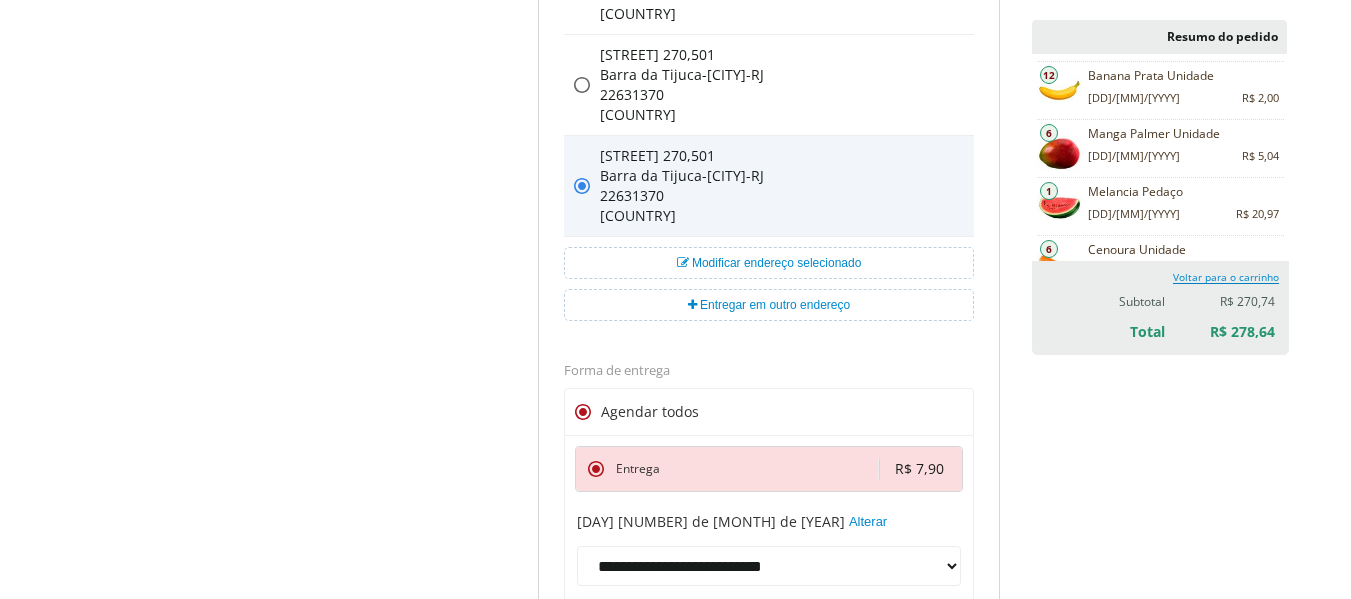 click on "Agendar todos" at bounding box center [650, 412] 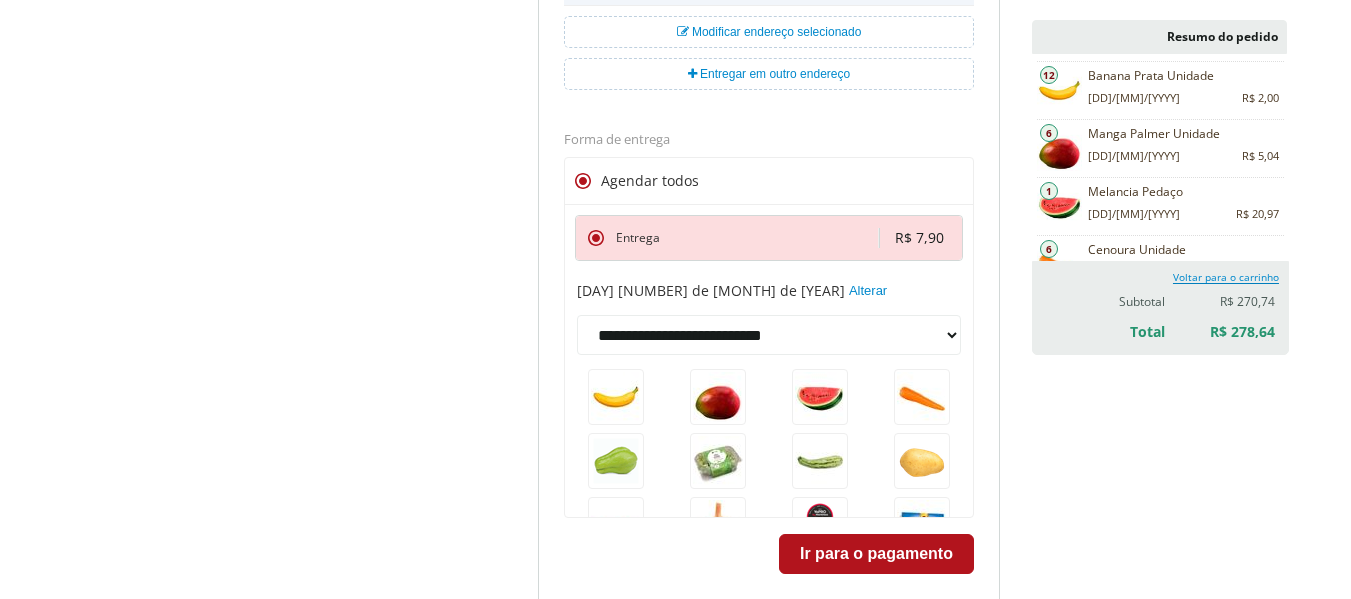 scroll, scrollTop: 770, scrollLeft: 0, axis: vertical 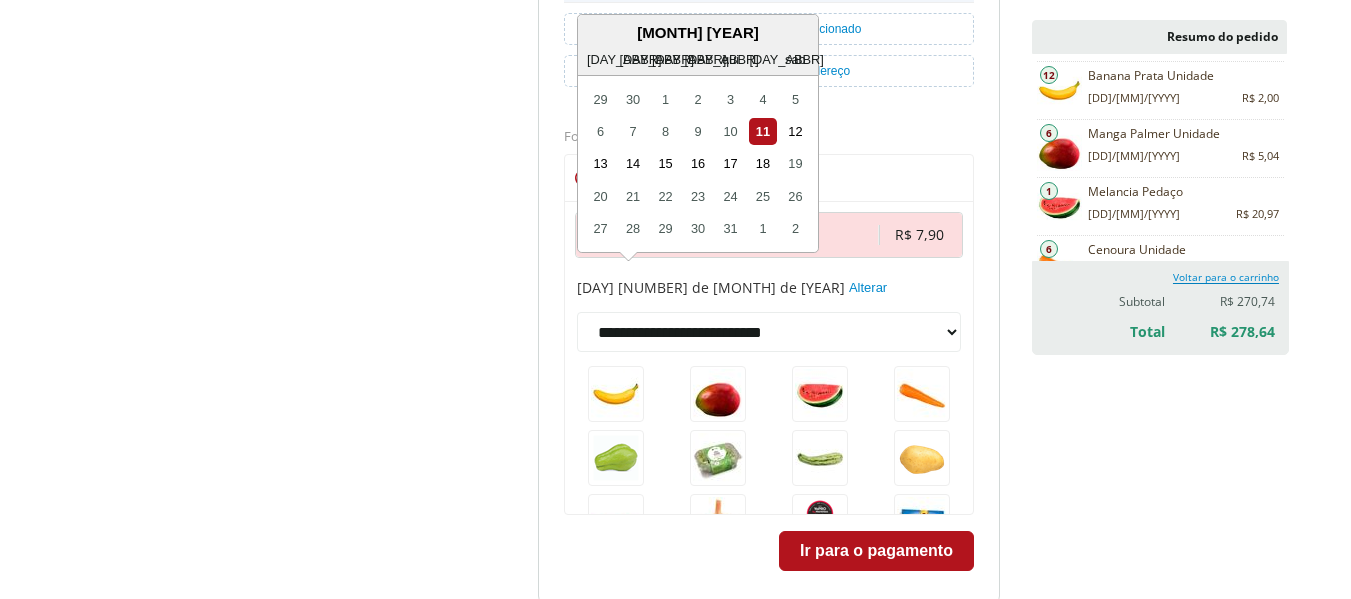 click on "Alterar" at bounding box center [868, 289] 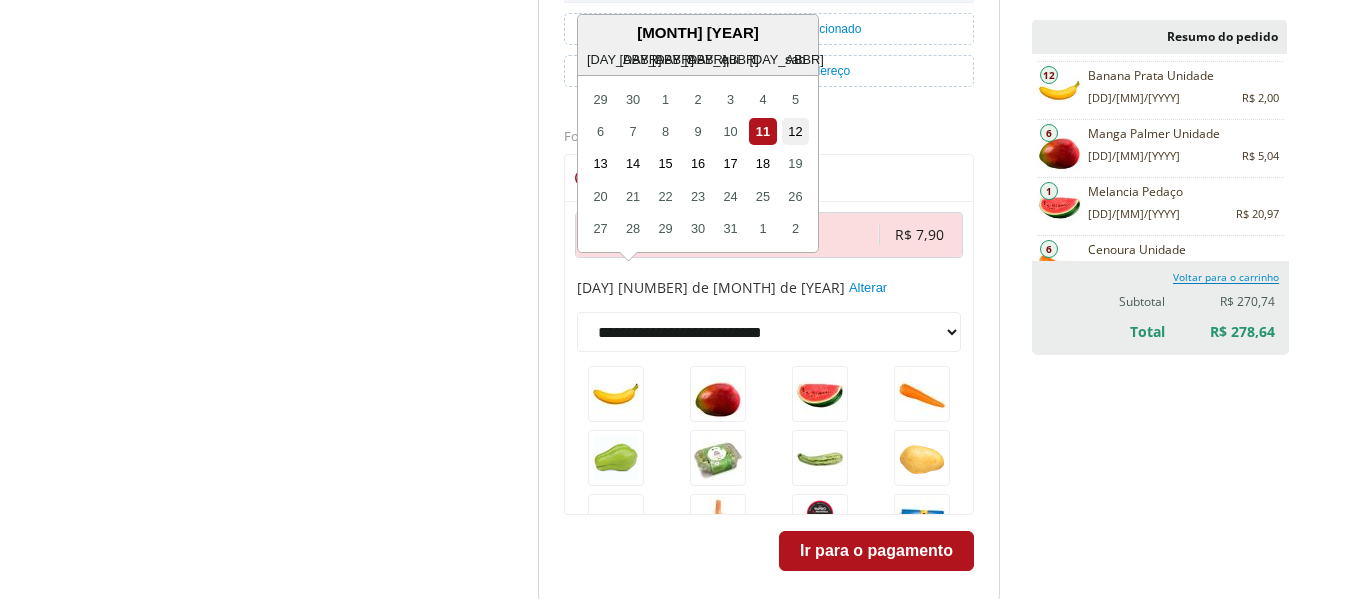 click on "12" at bounding box center (795, 131) 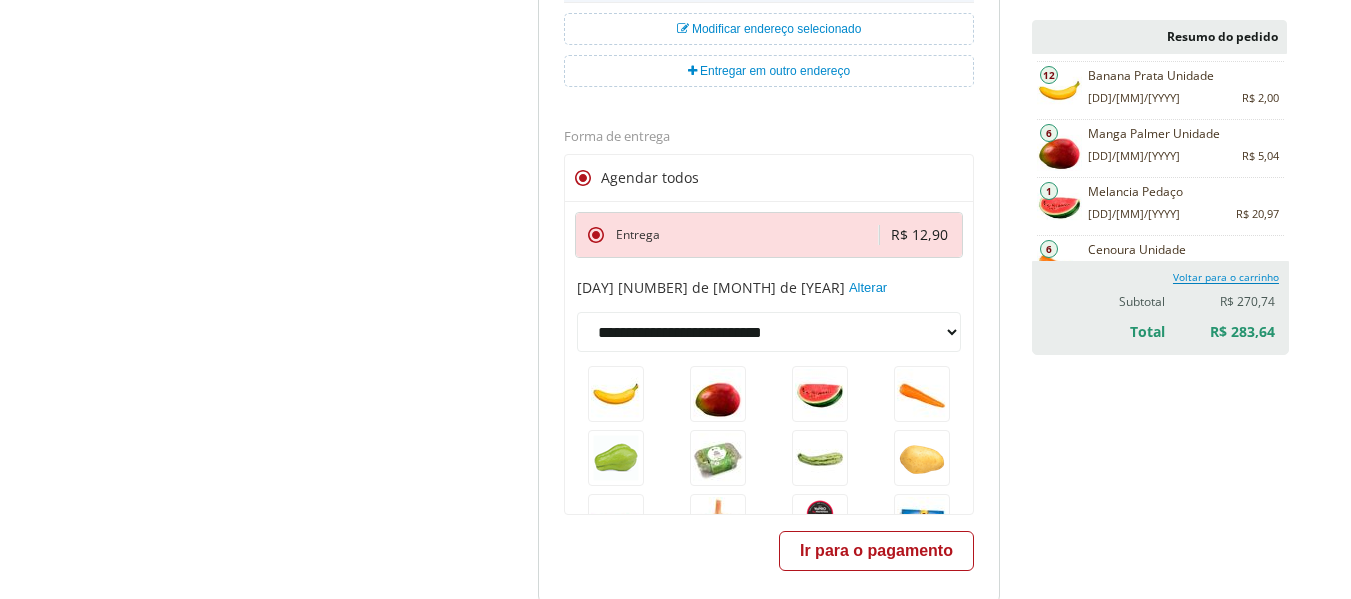 click on "Ir para o pagamento" at bounding box center [876, 551] 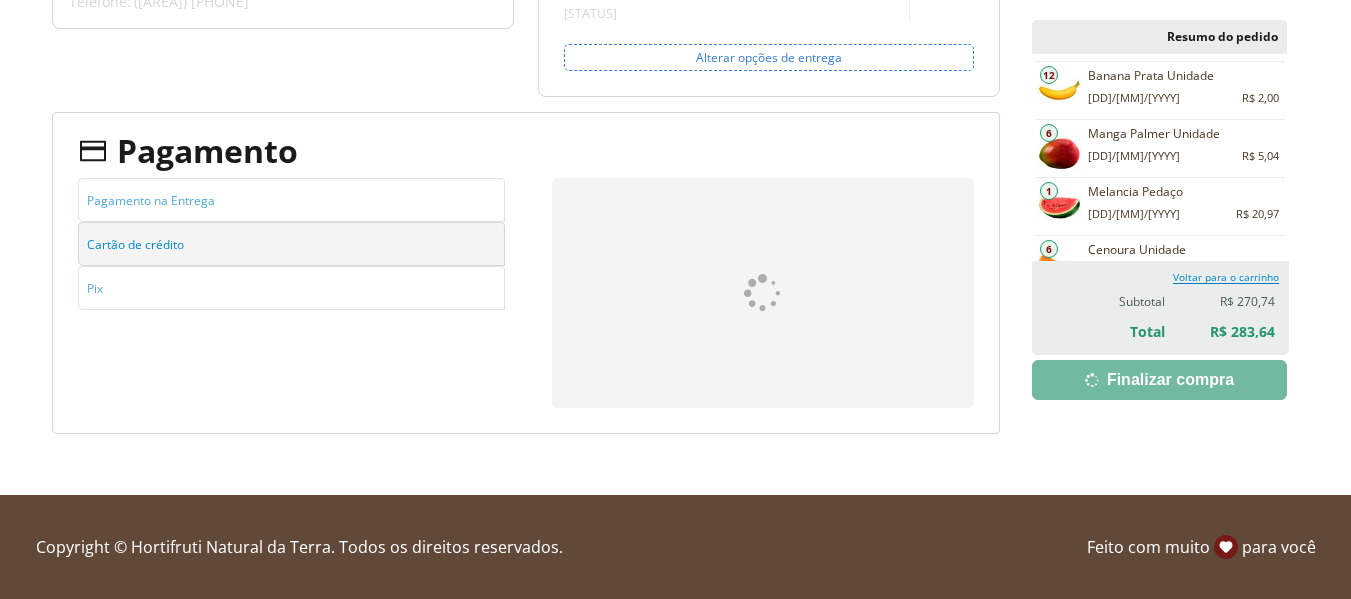 scroll, scrollTop: 375, scrollLeft: 0, axis: vertical 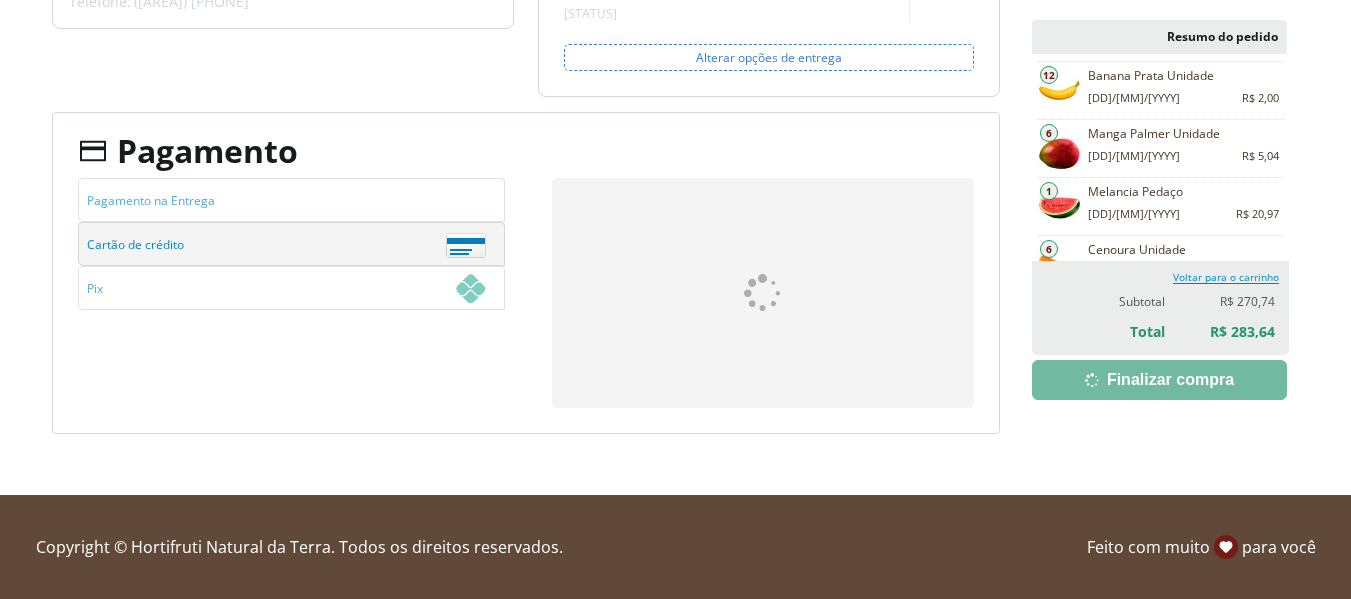 click on "Copyright © Hortifruti Natural da Terra. Todos os direitos reservados.
Feito com muito
para você" at bounding box center [676, 547] 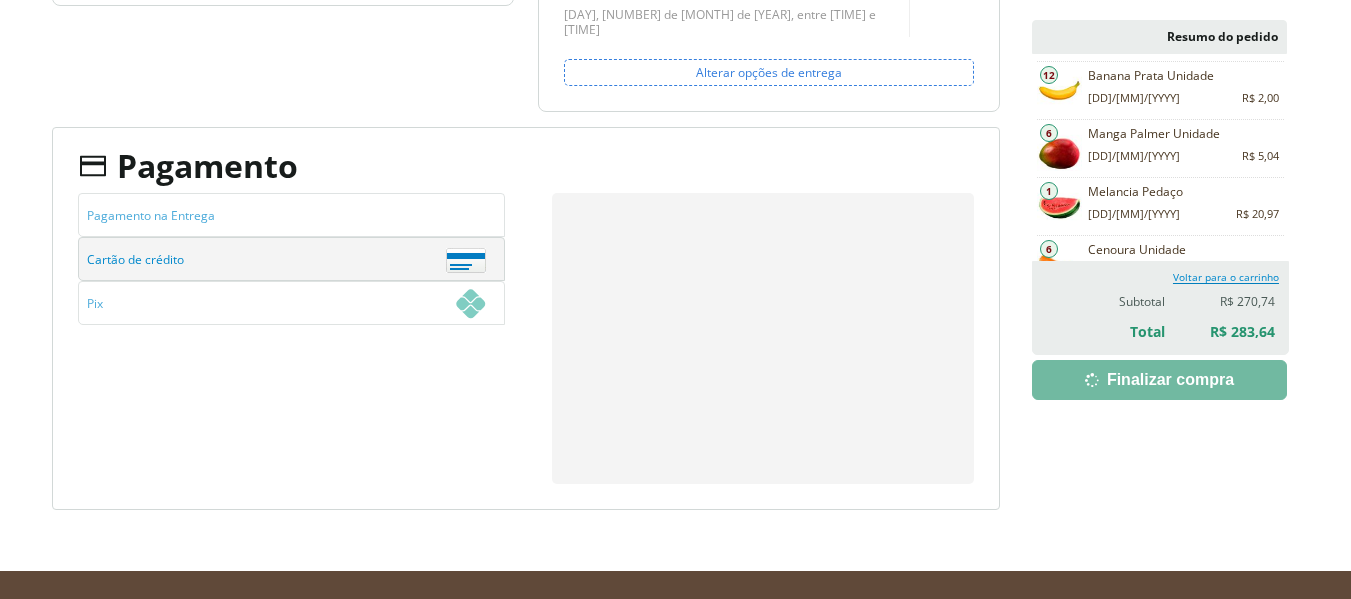 scroll, scrollTop: 436, scrollLeft: 0, axis: vertical 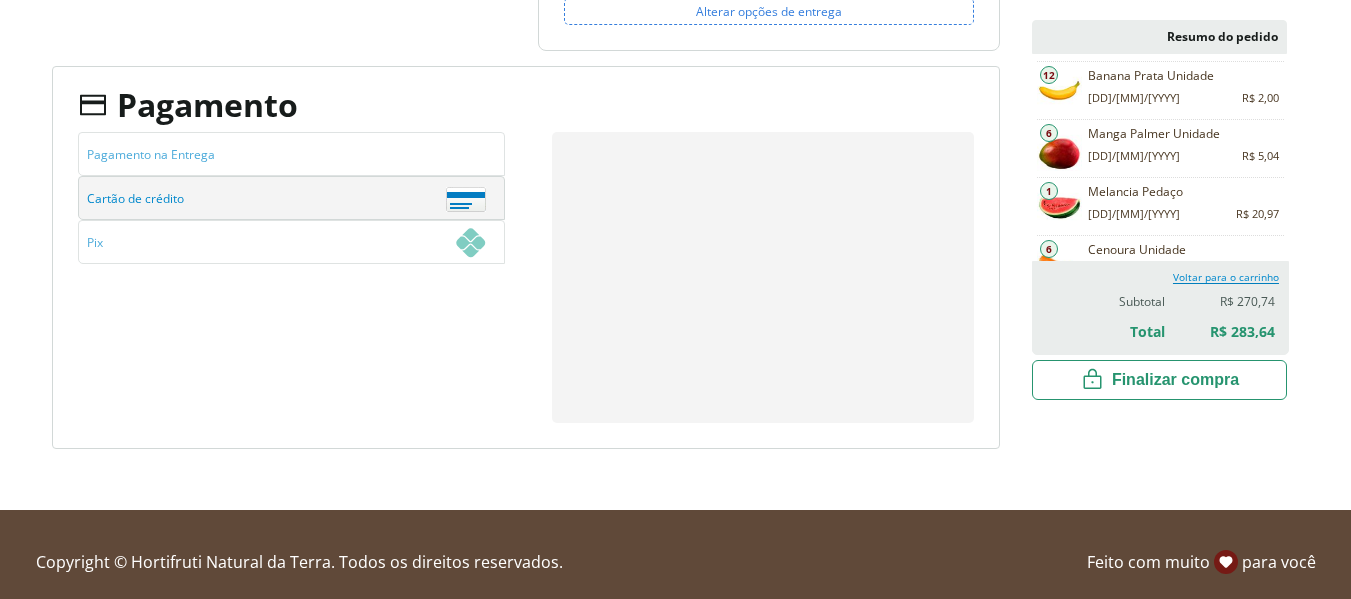 click on "Finalizar compra" at bounding box center (1159, 380) 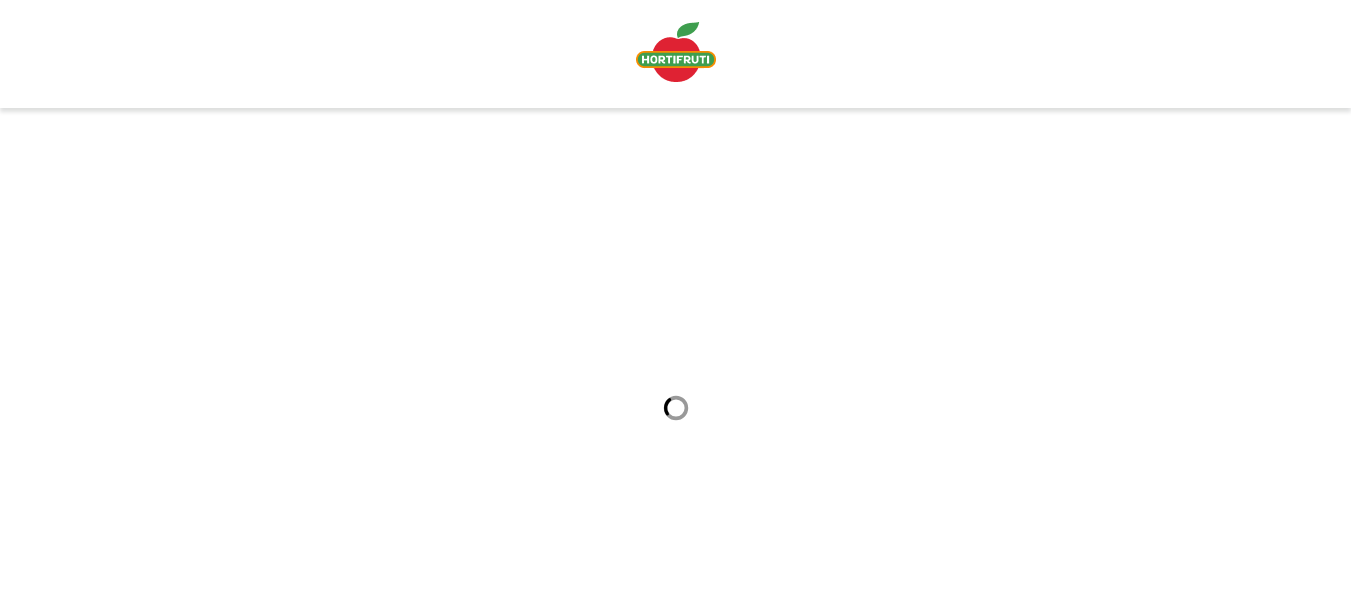 scroll, scrollTop: 0, scrollLeft: 0, axis: both 